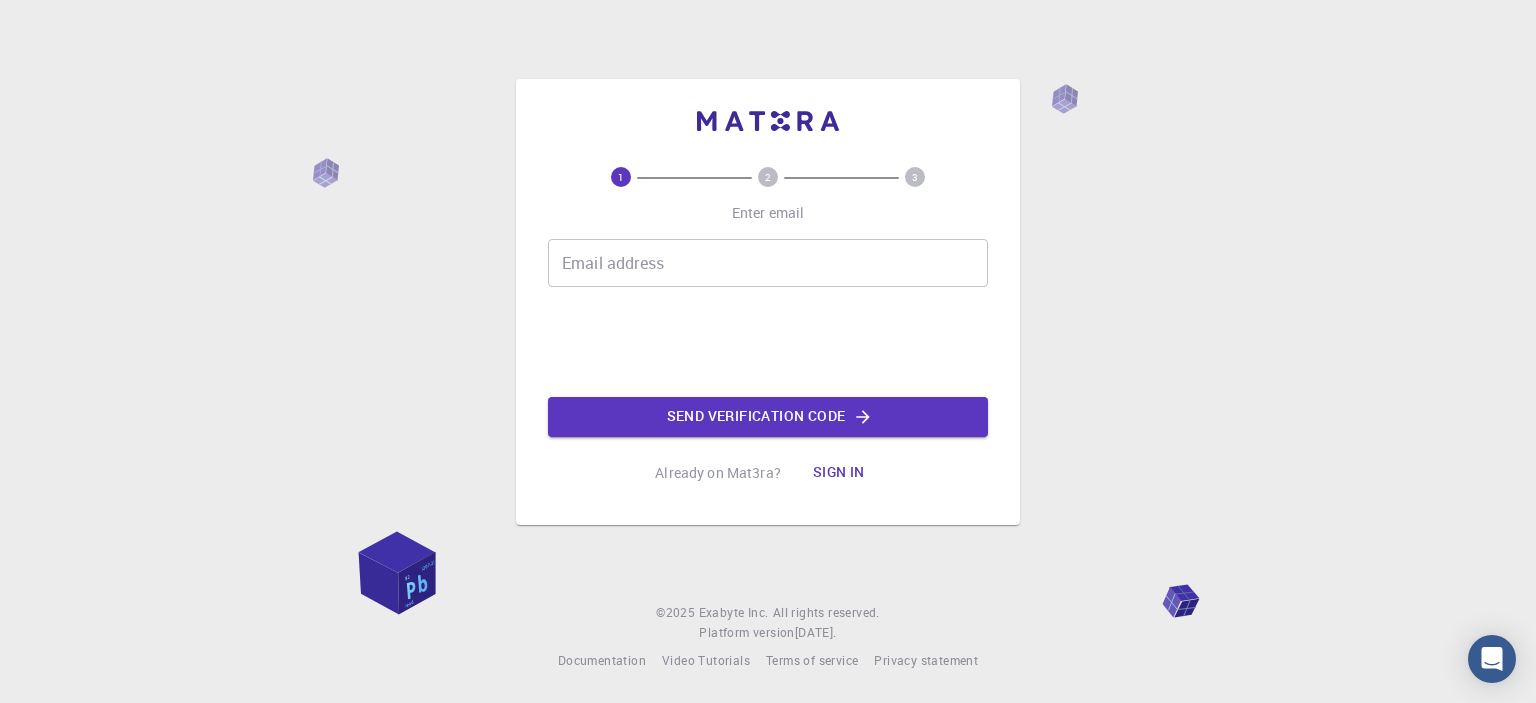 scroll, scrollTop: 0, scrollLeft: 0, axis: both 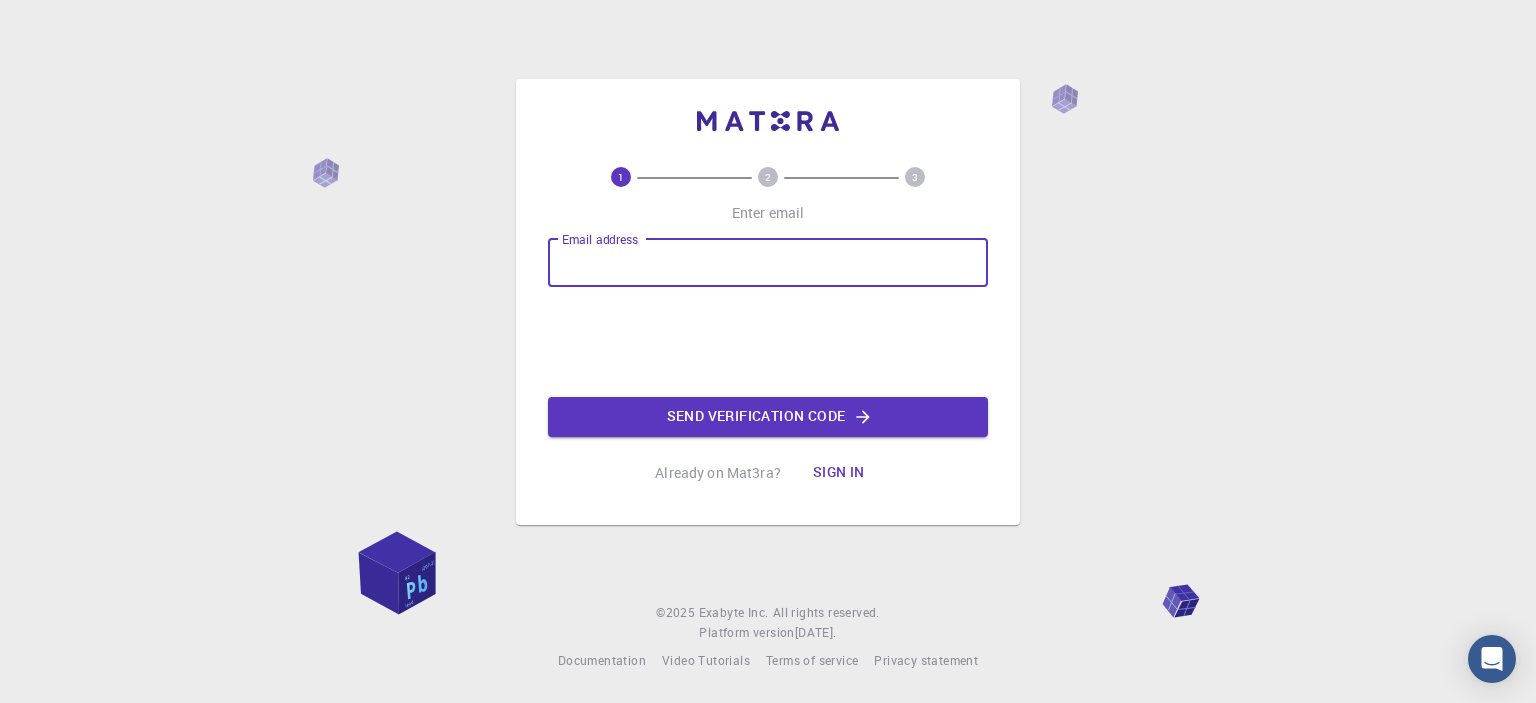type on "[EMAIL_ADDRESS][DOMAIN_NAME]" 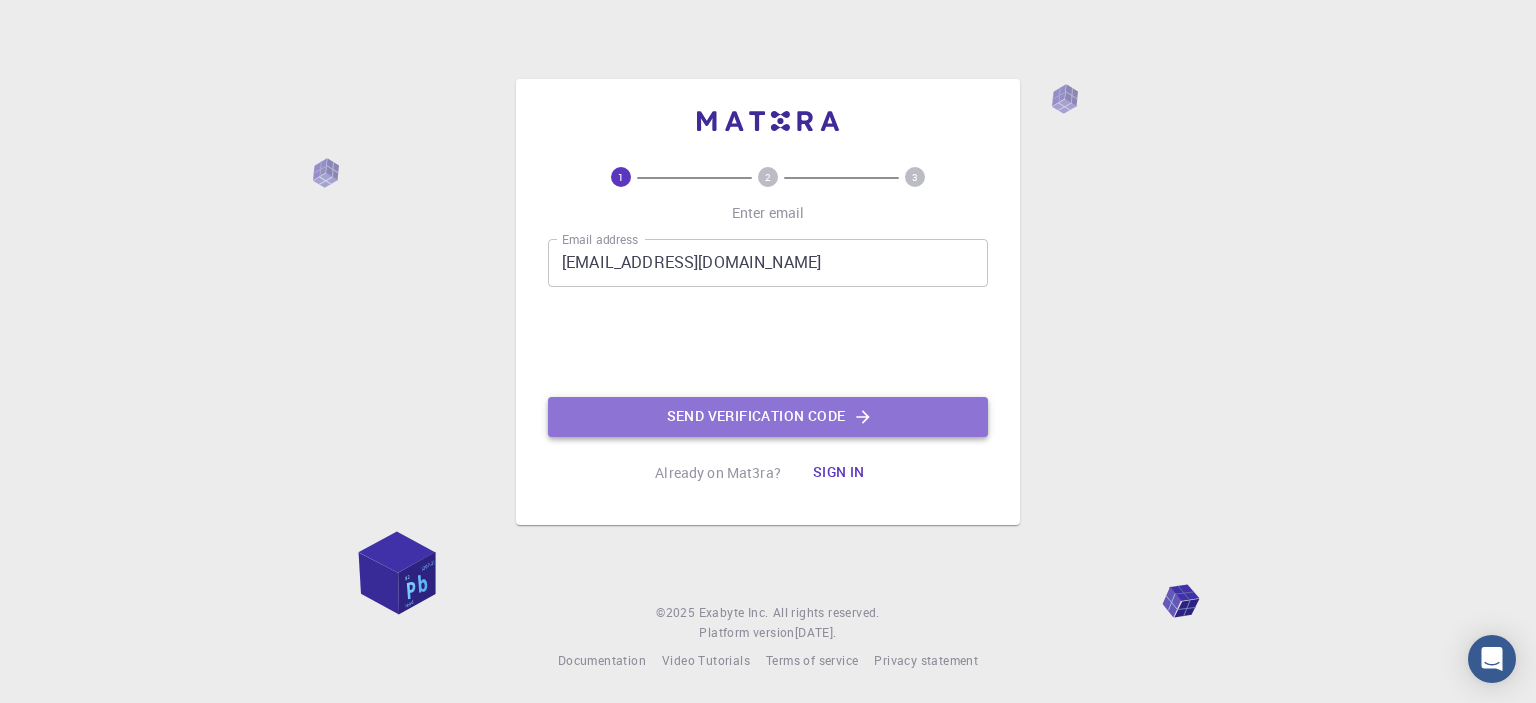 click on "Send verification code" 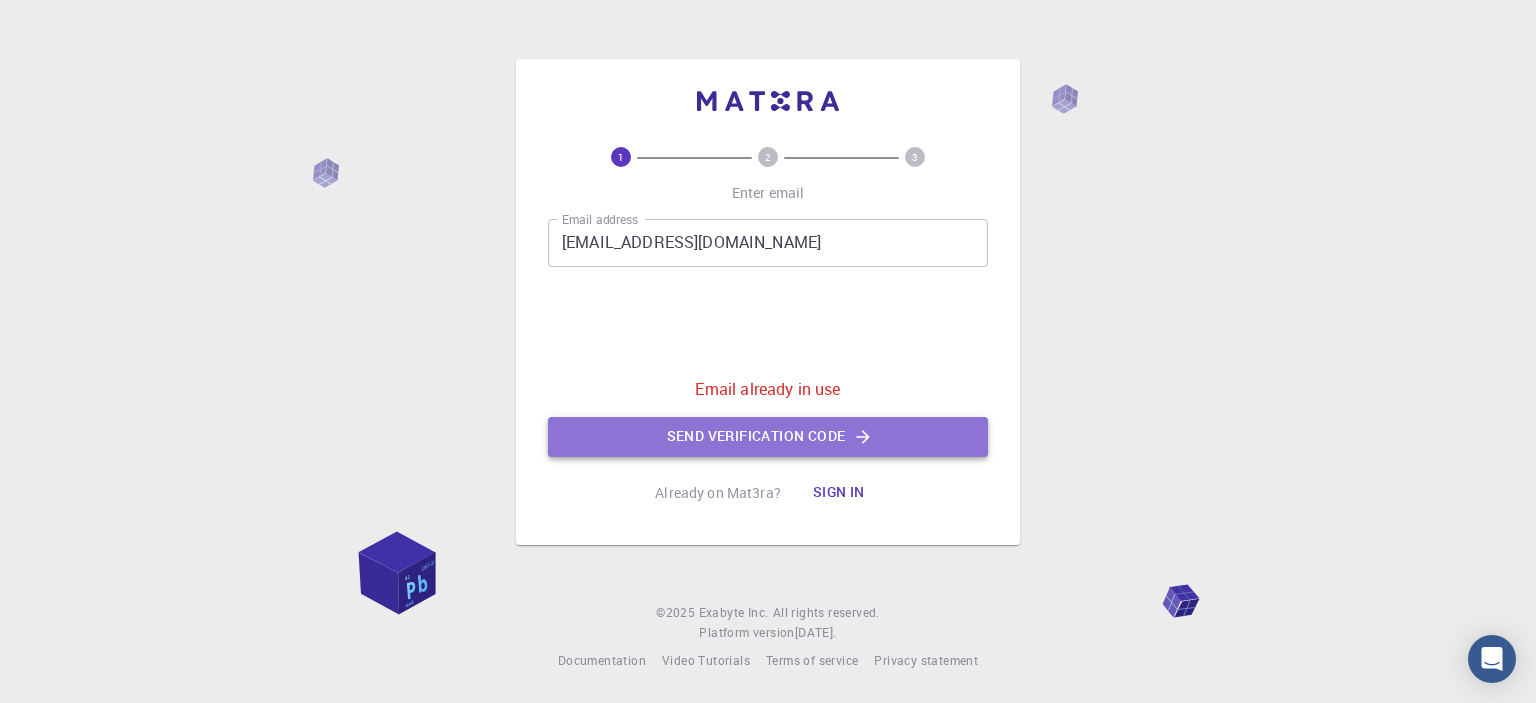 click on "Send verification code" at bounding box center [768, 437] 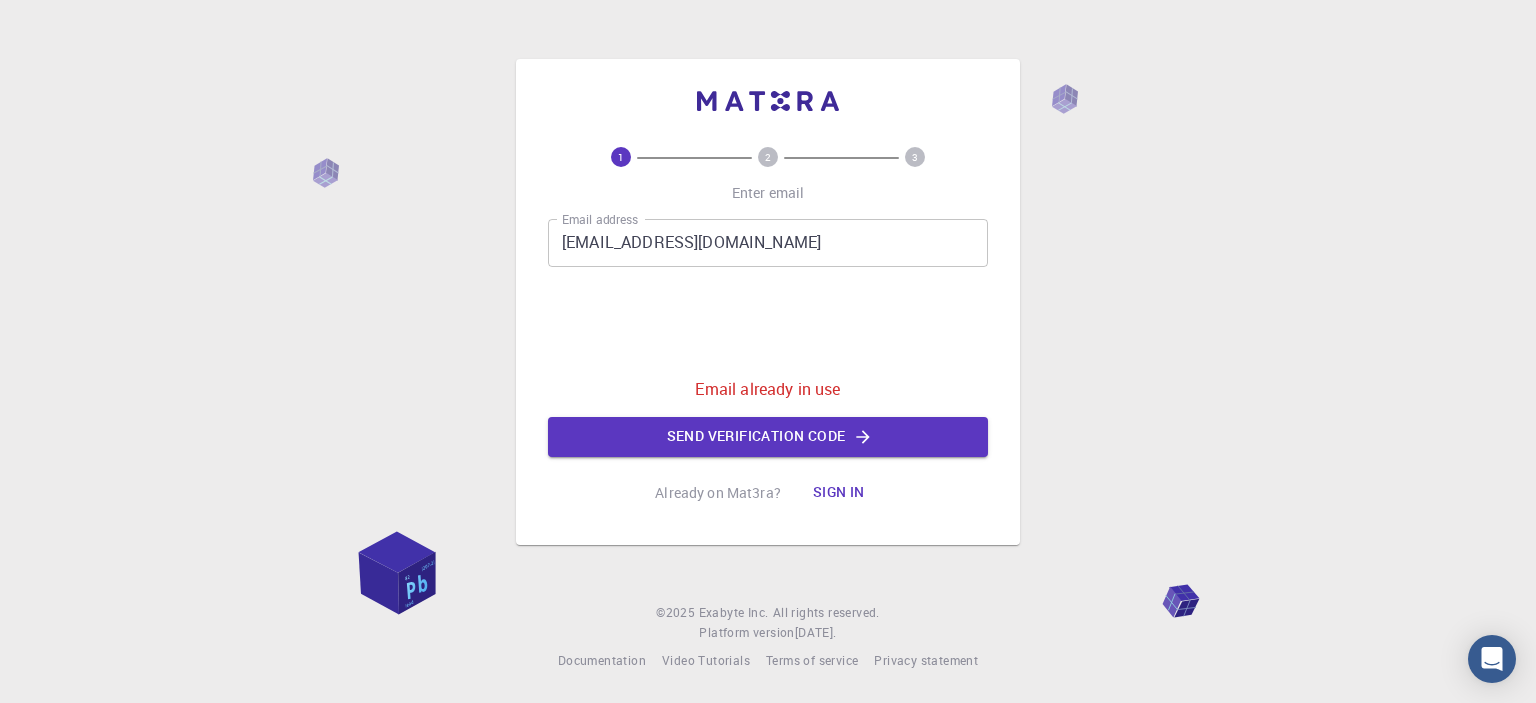 click on "Sign in" at bounding box center [839, 493] 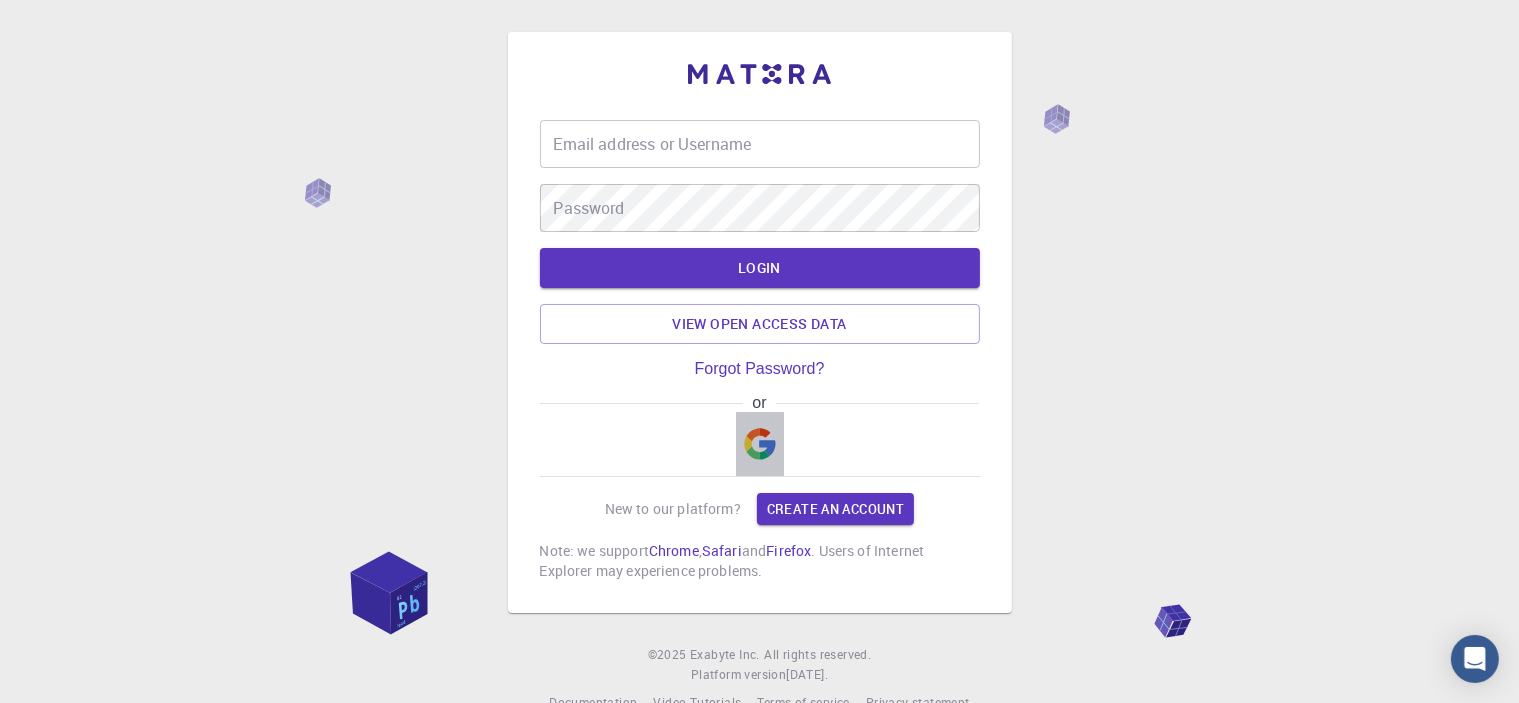click at bounding box center [760, 444] 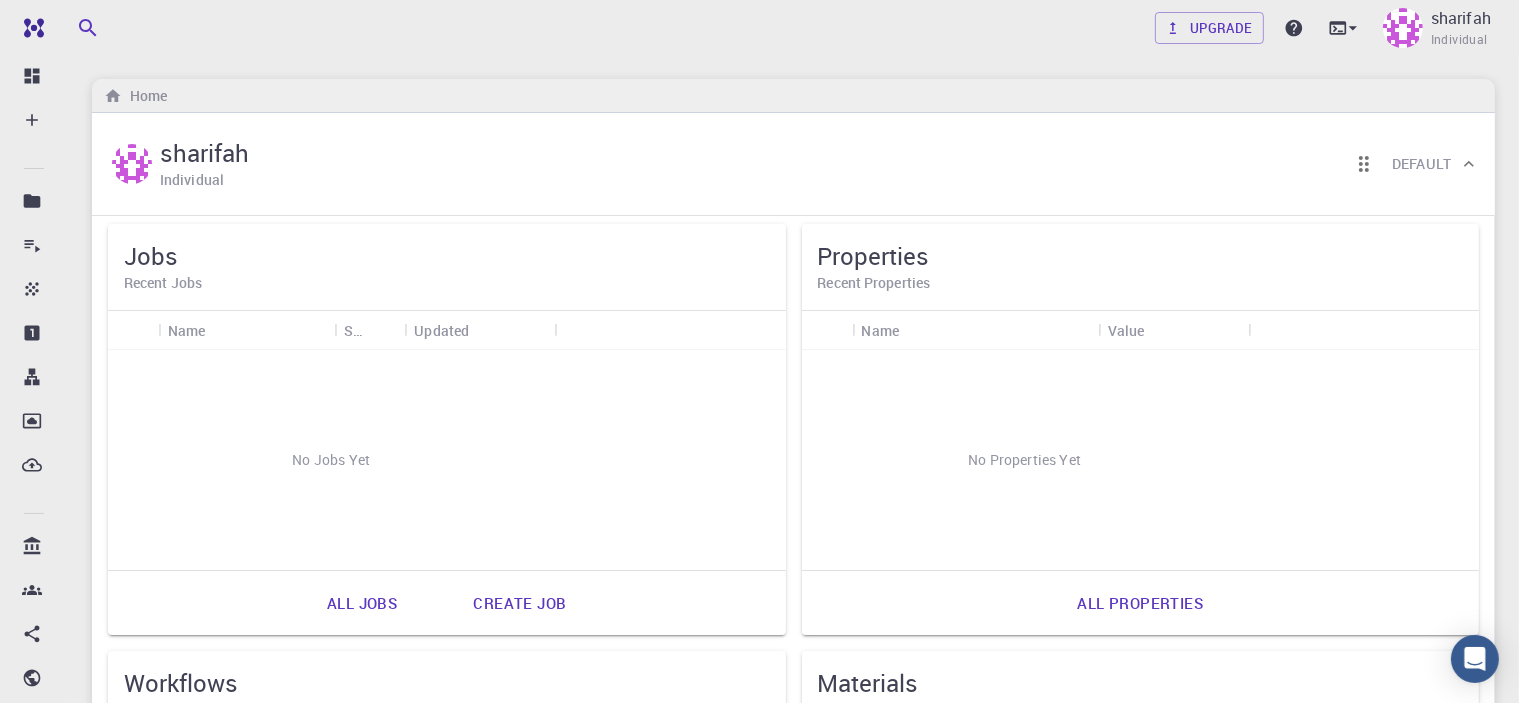 scroll, scrollTop: 0, scrollLeft: 0, axis: both 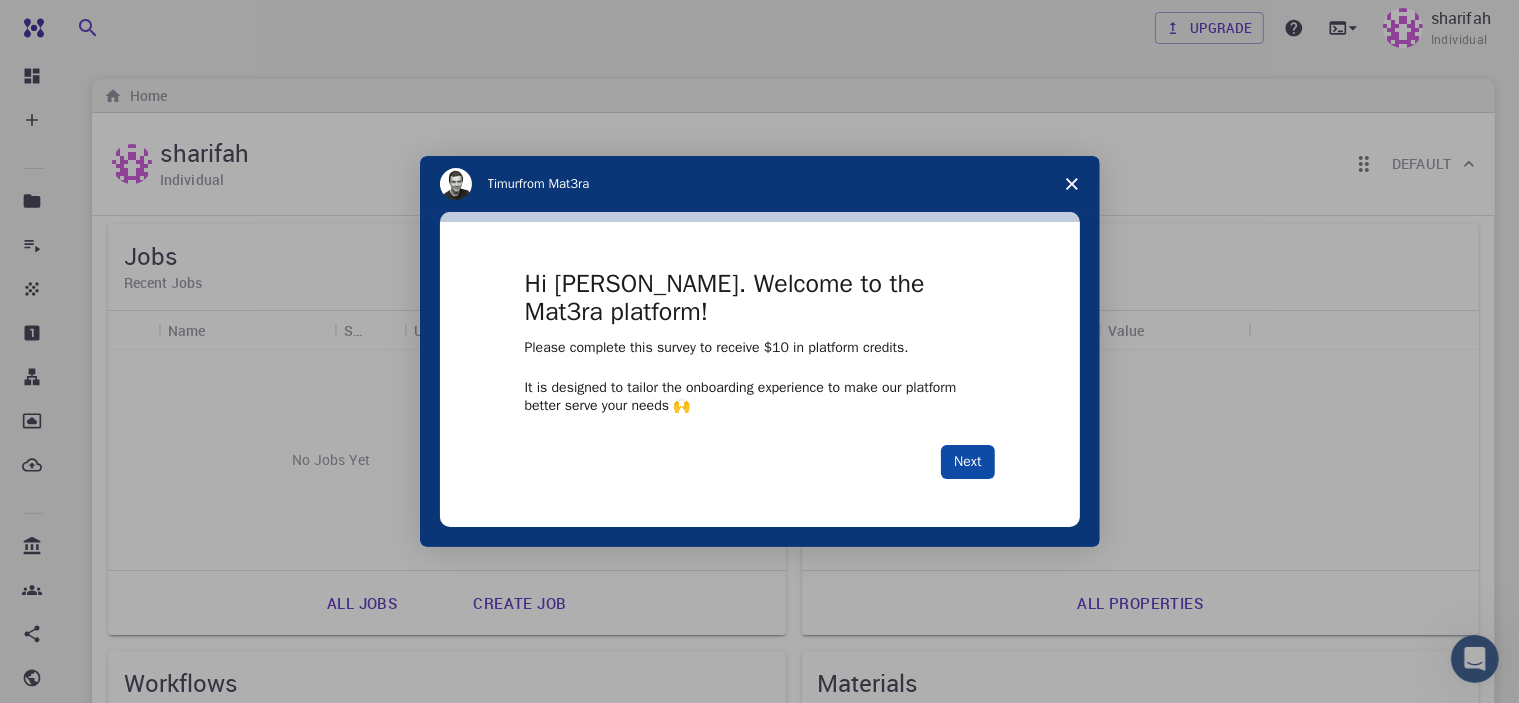 click on "Next" at bounding box center [967, 462] 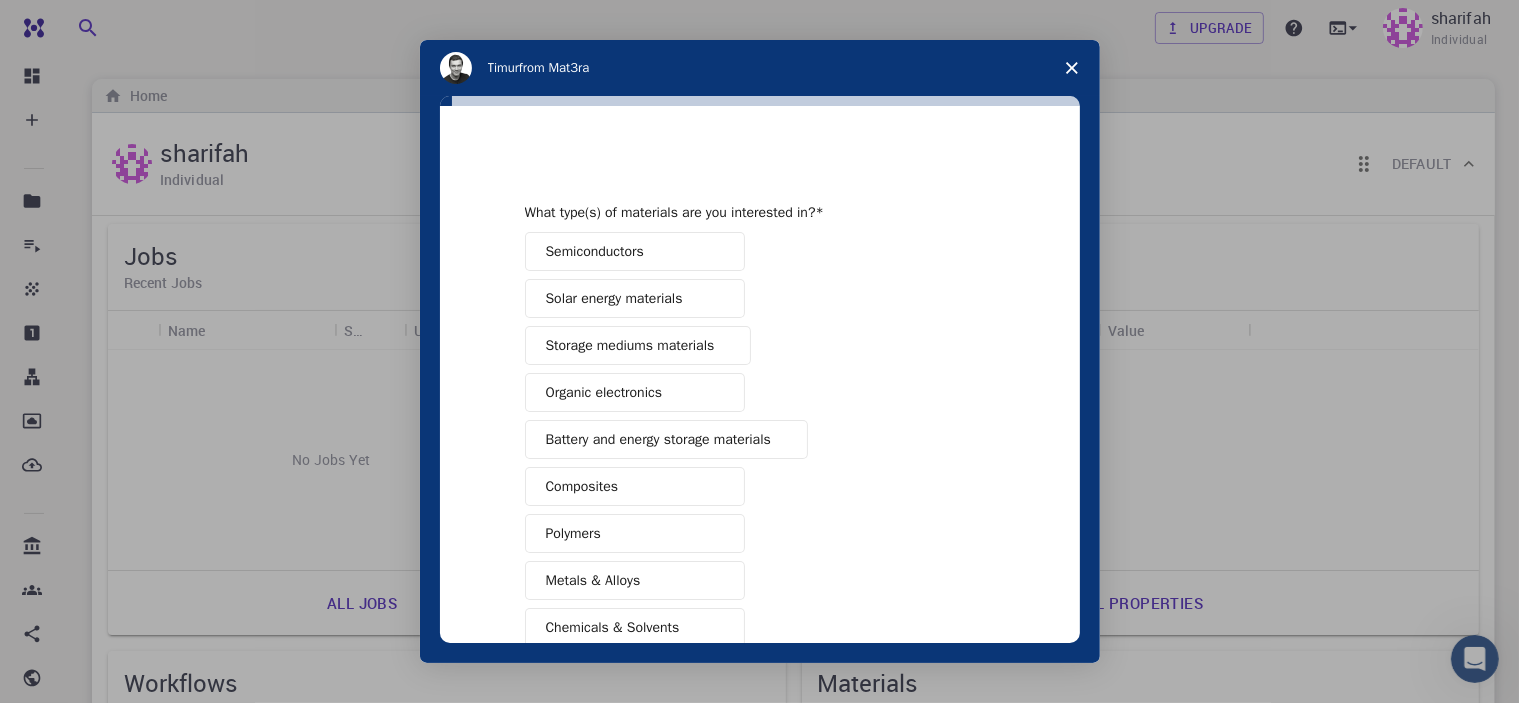 click 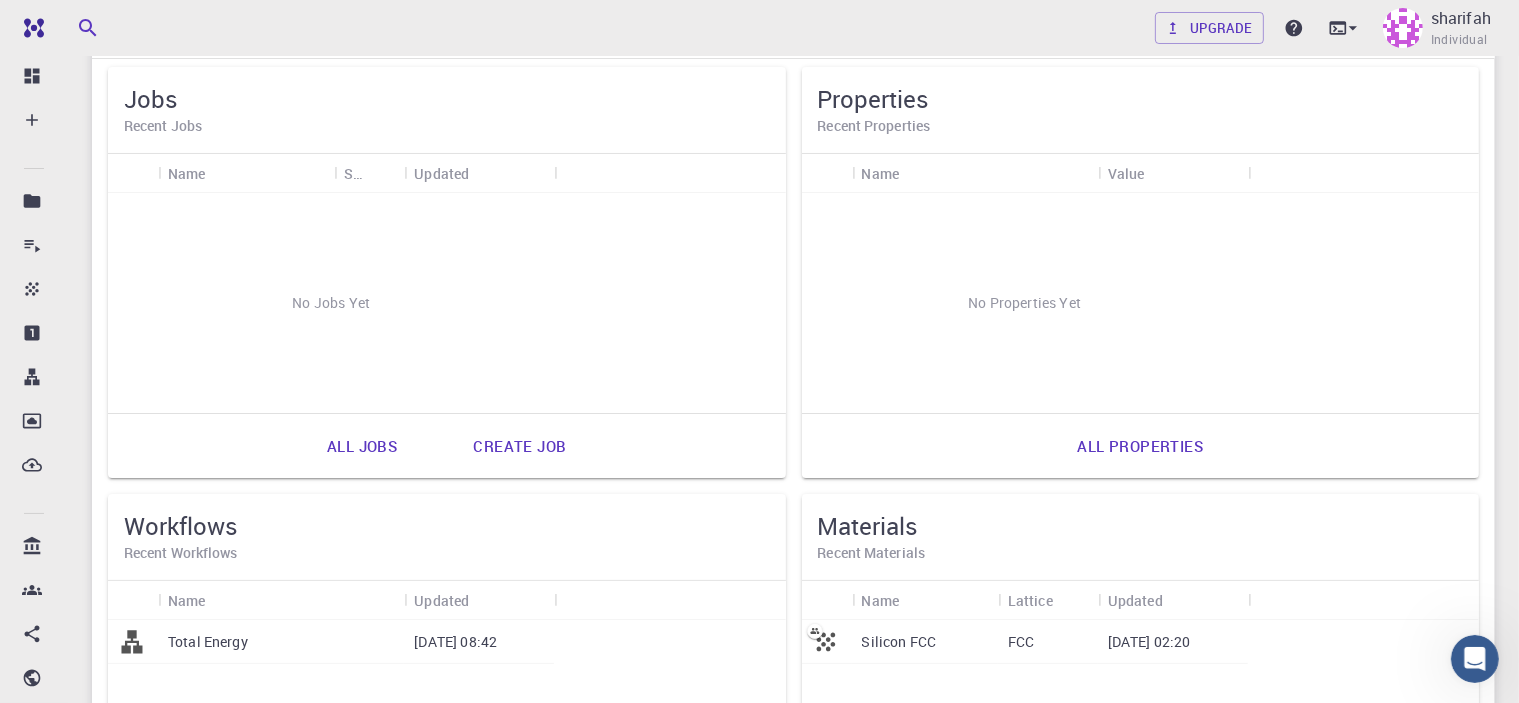 scroll, scrollTop: 0, scrollLeft: 0, axis: both 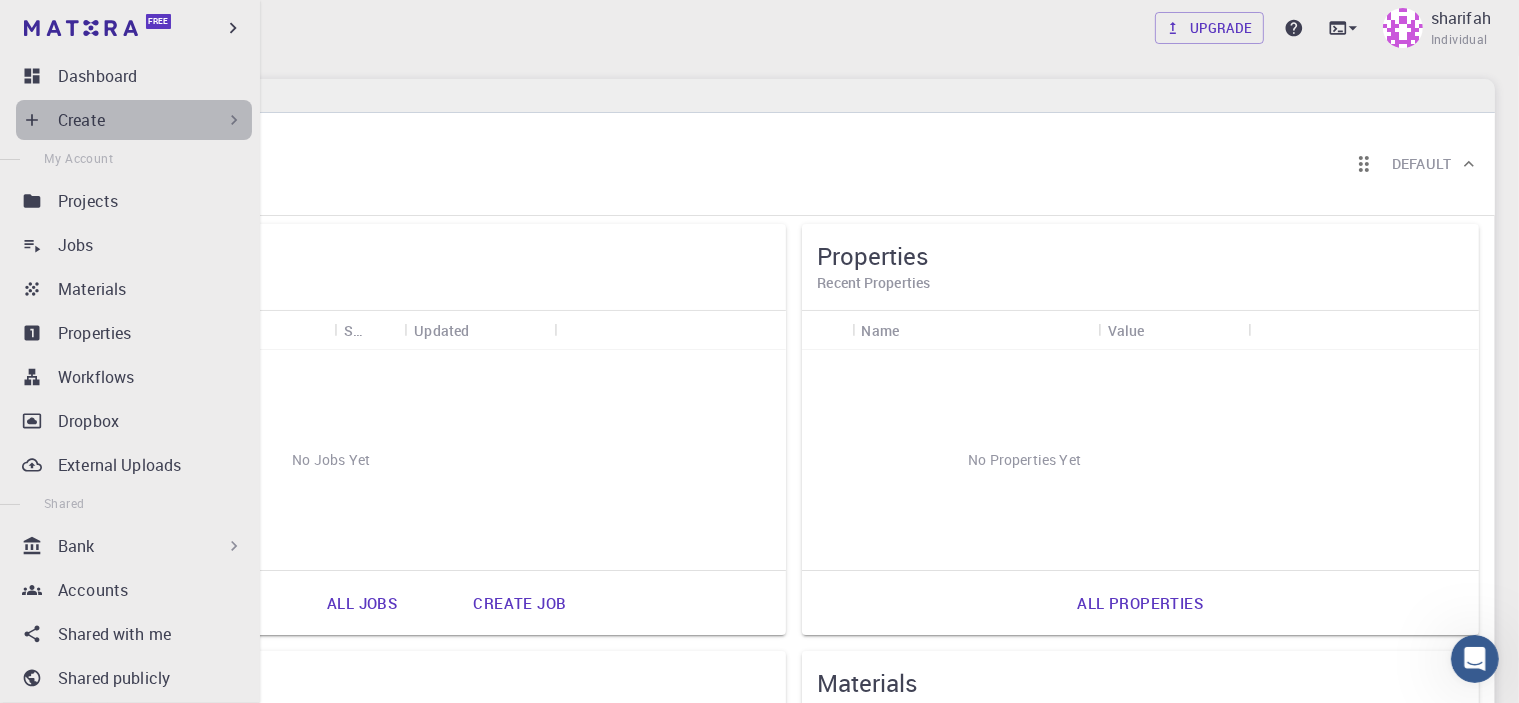 click on "Create" at bounding box center (151, 120) 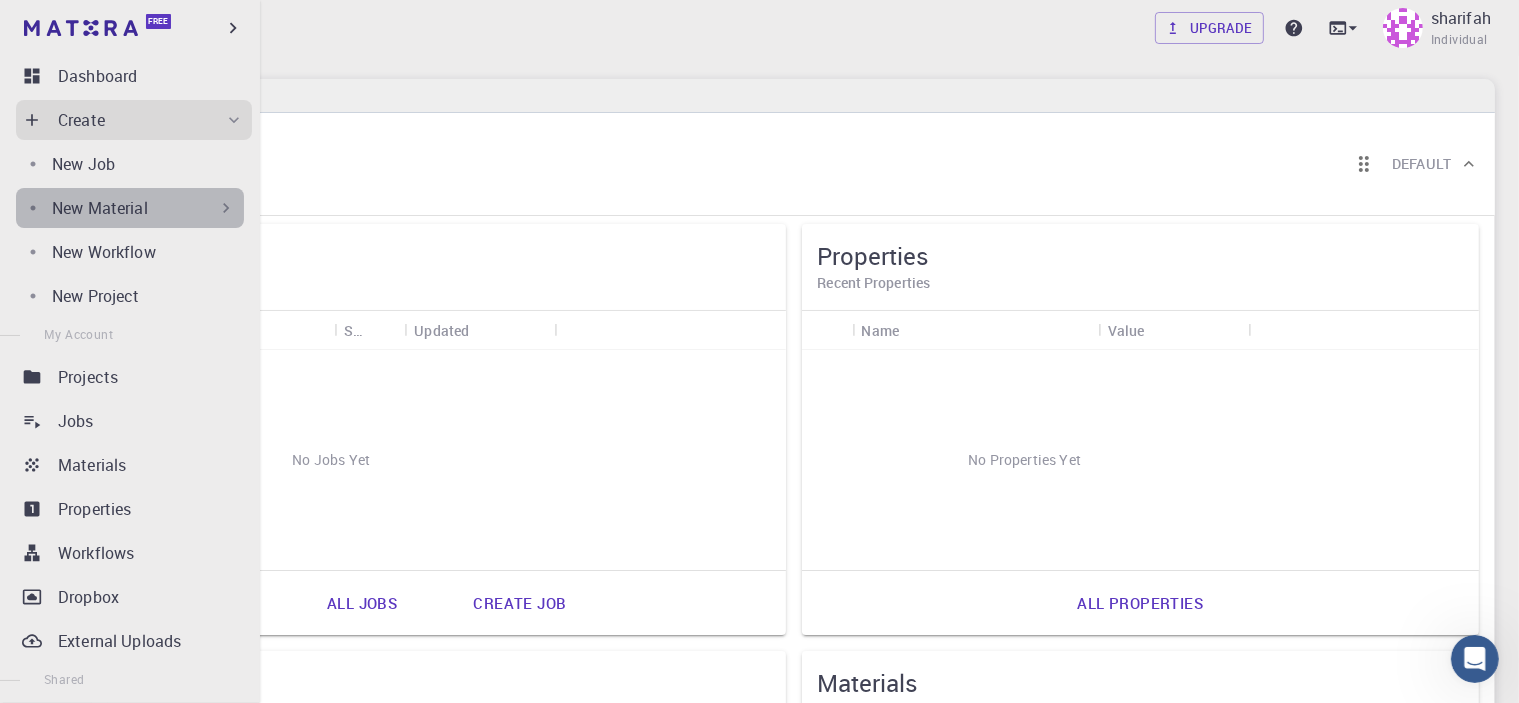 click on "New Material" at bounding box center (144, 208) 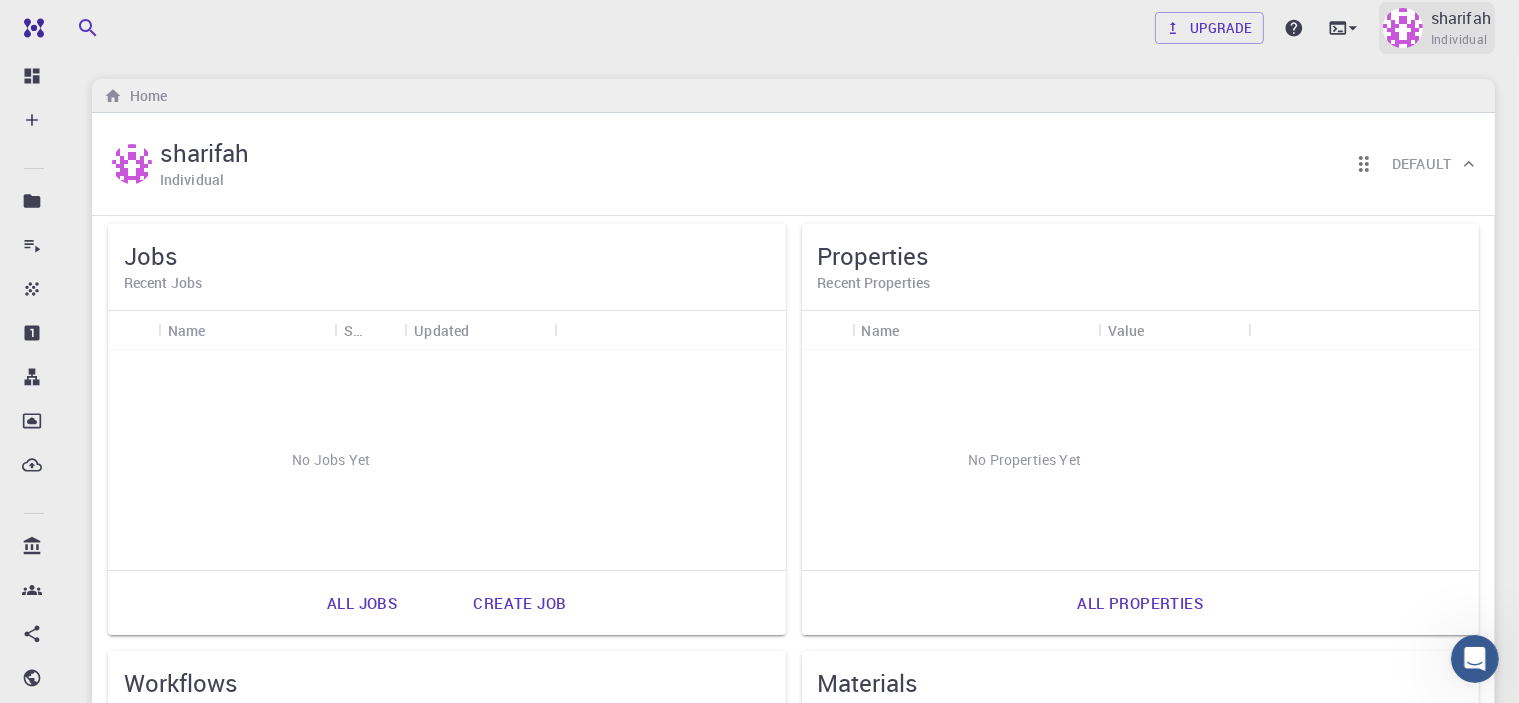 click on "sharifah" at bounding box center (1461, 18) 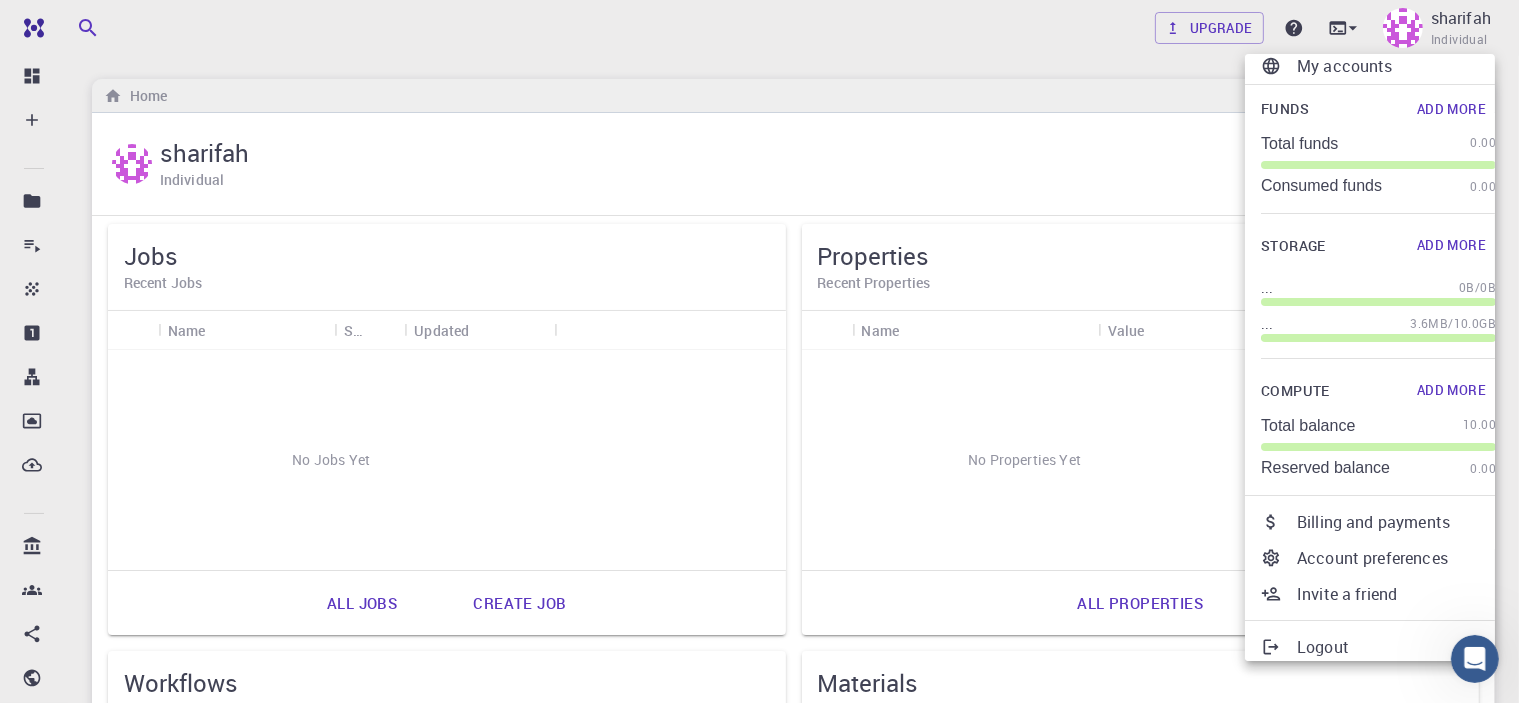 scroll, scrollTop: 24, scrollLeft: 0, axis: vertical 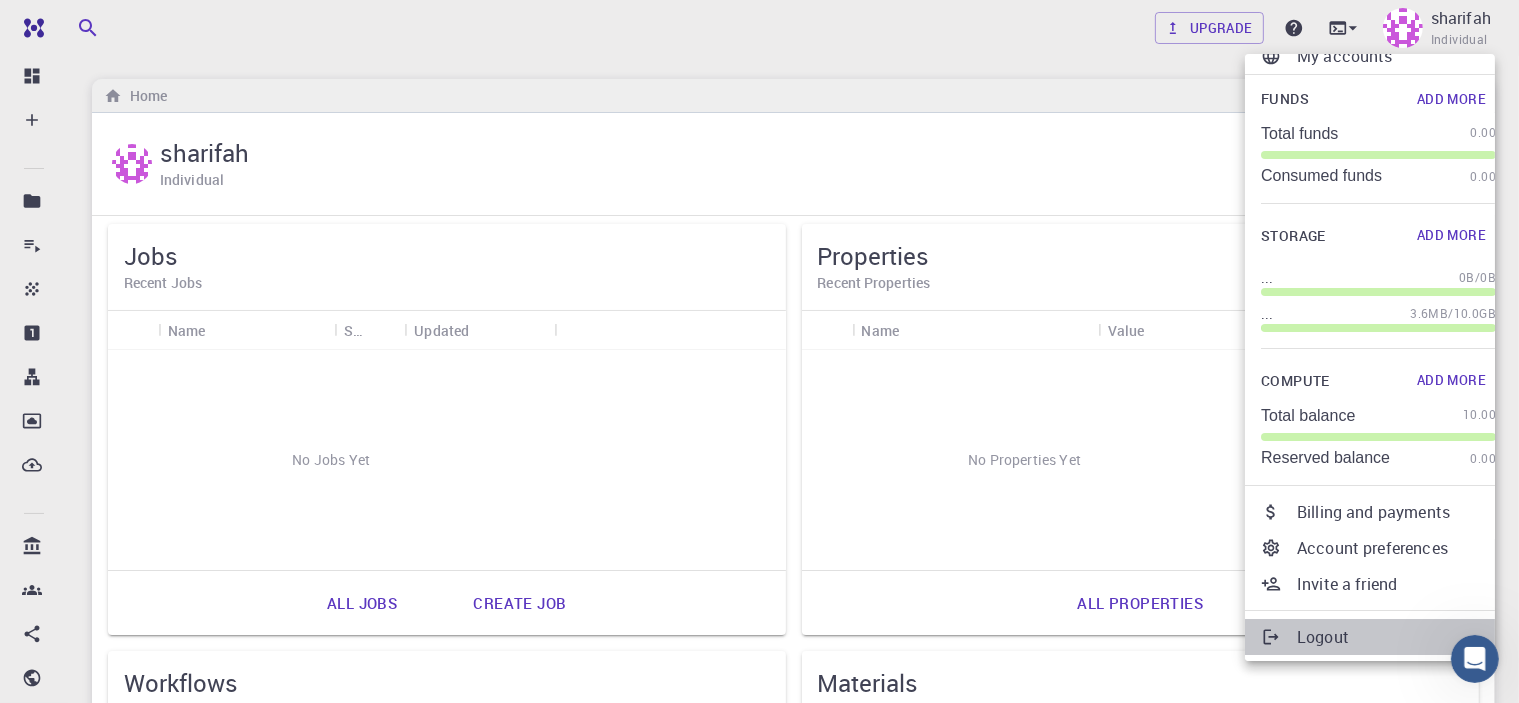 click on "Logout" at bounding box center (1396, 637) 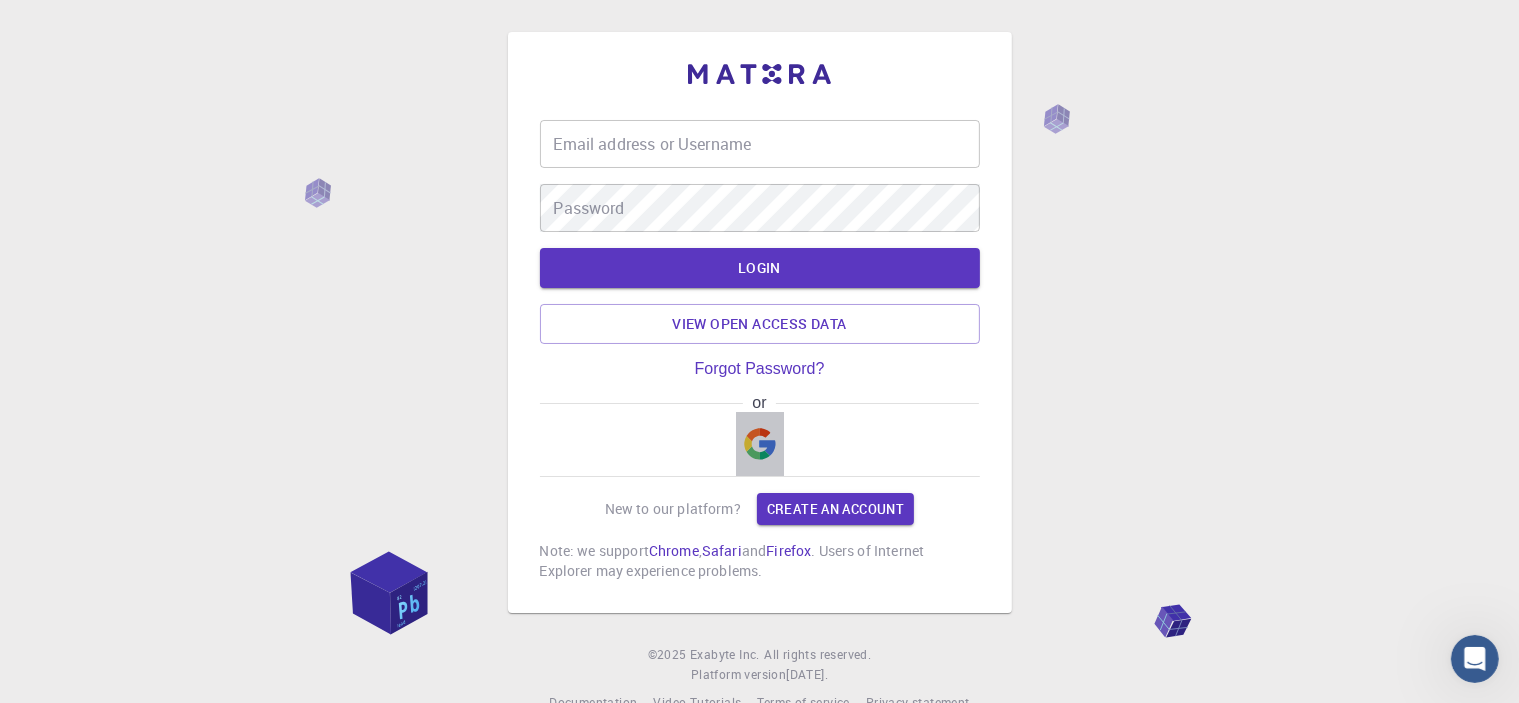 click at bounding box center [760, 444] 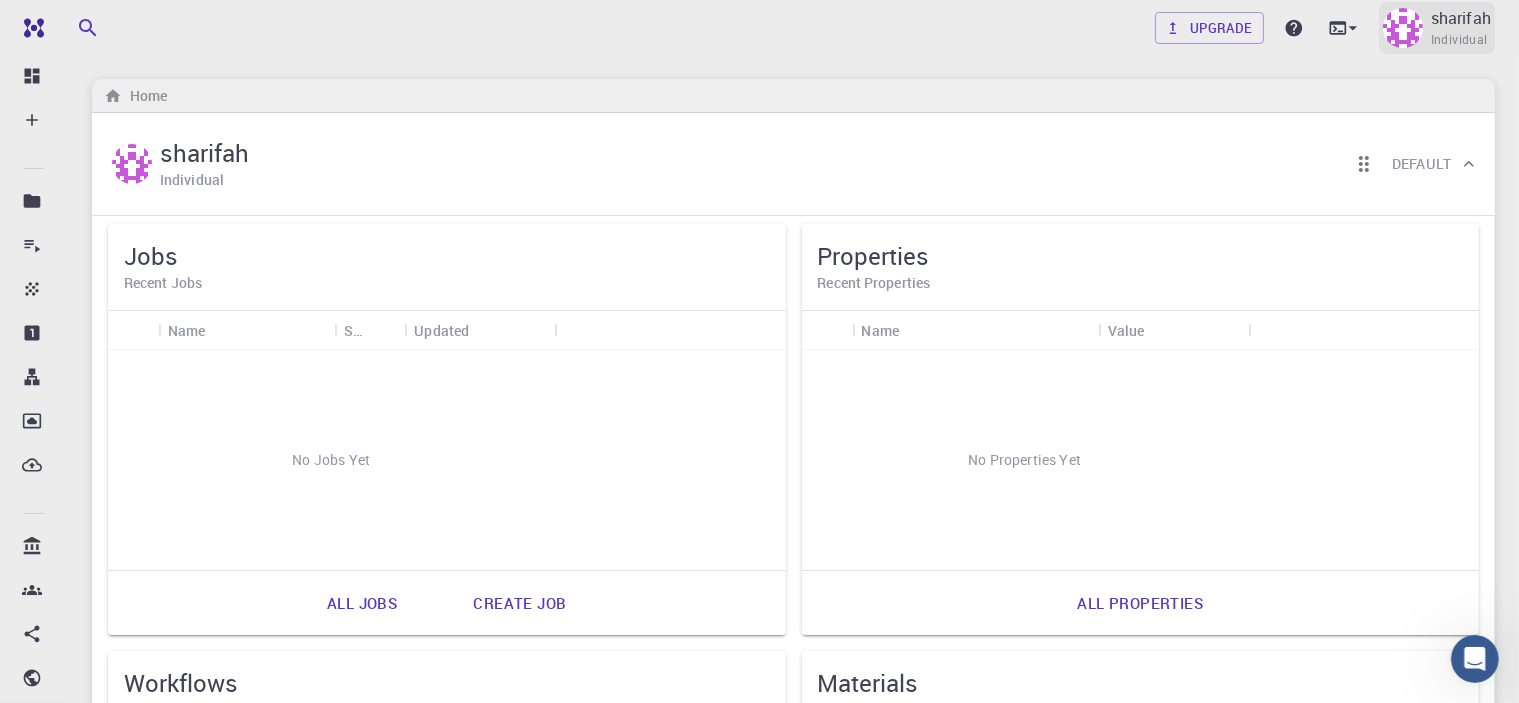 click on "sharifah" at bounding box center [1461, 18] 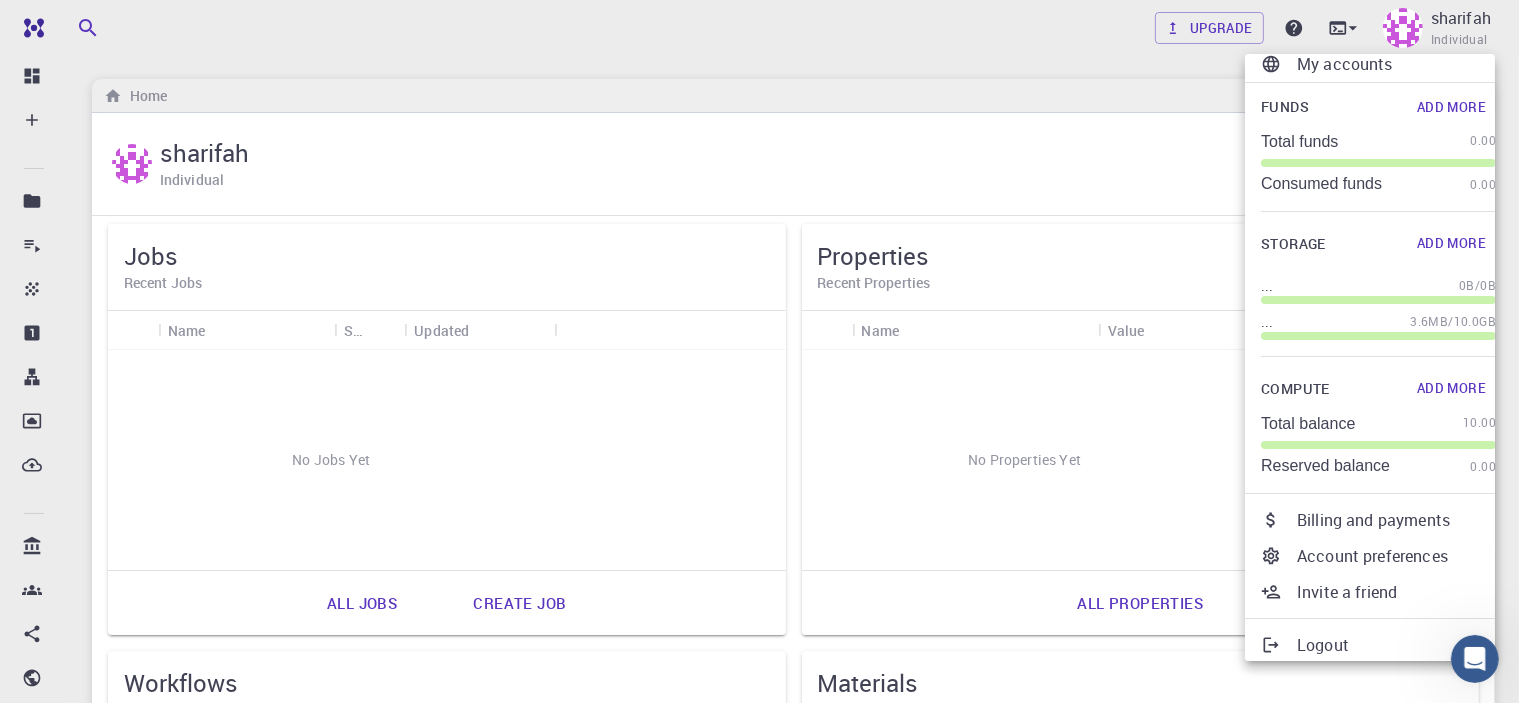 scroll, scrollTop: 24, scrollLeft: 0, axis: vertical 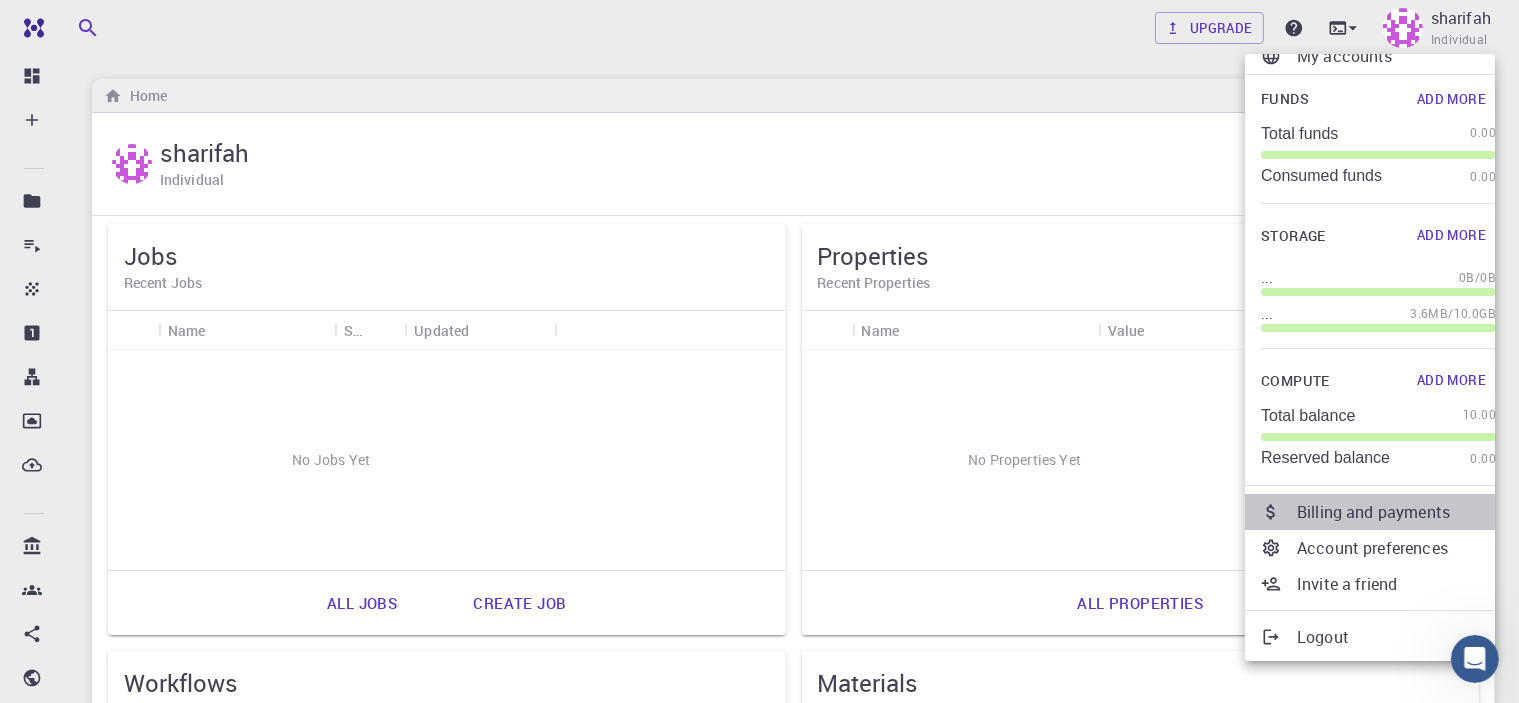 click on "Billing and payments" at bounding box center [1396, 512] 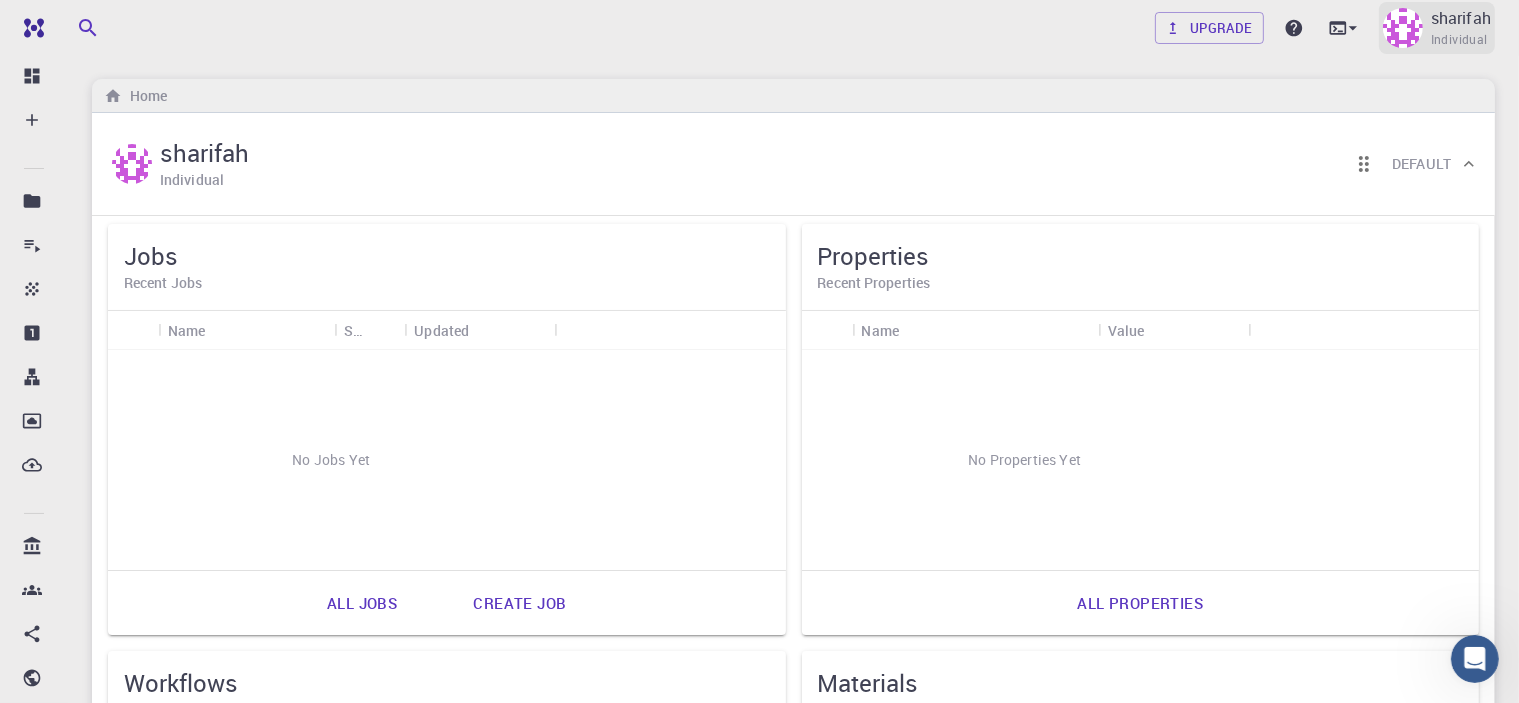 click on "sharifah Individual" at bounding box center (1437, 28) 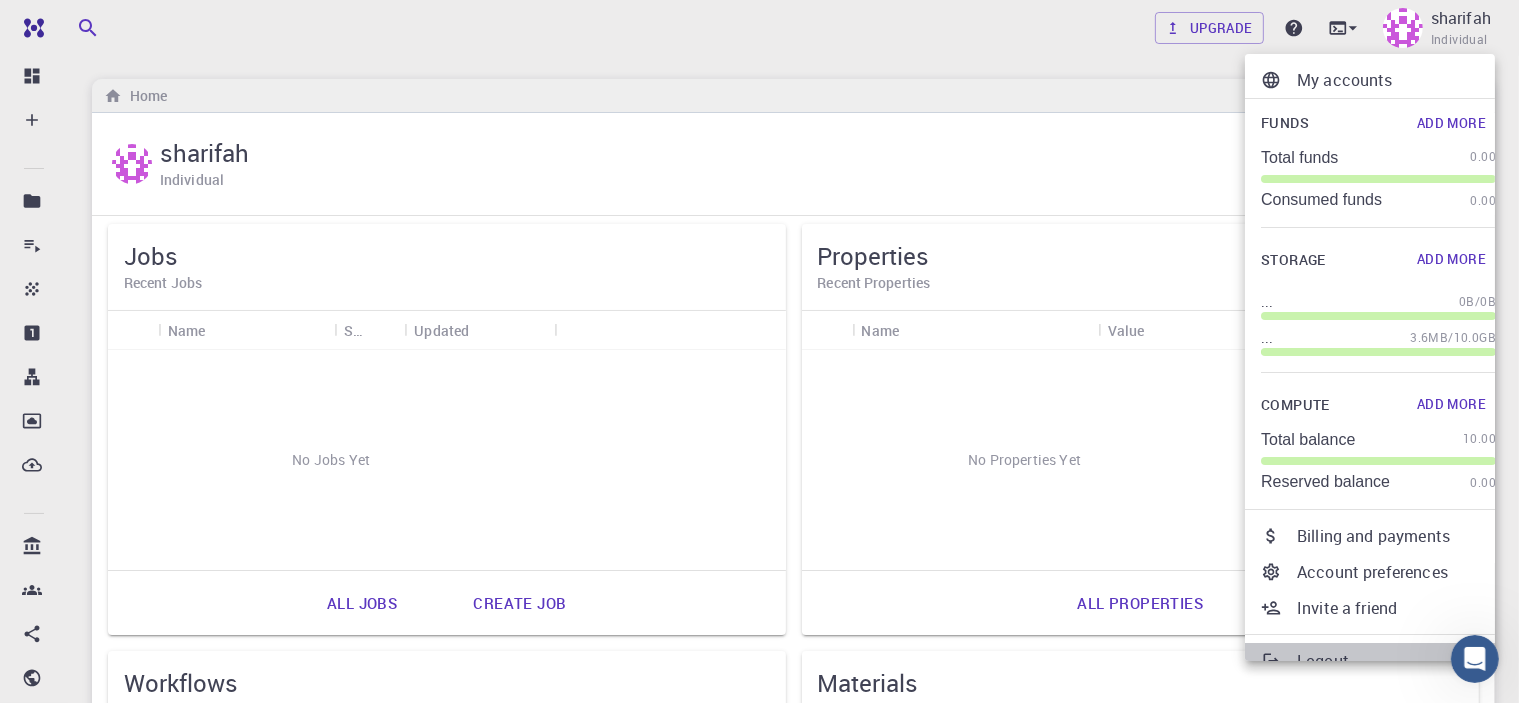click on "Logout" at bounding box center (1378, 661) 